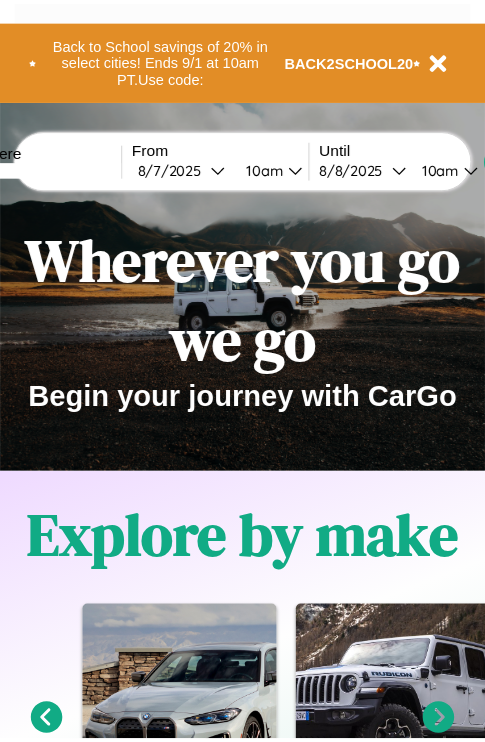 scroll, scrollTop: 0, scrollLeft: 0, axis: both 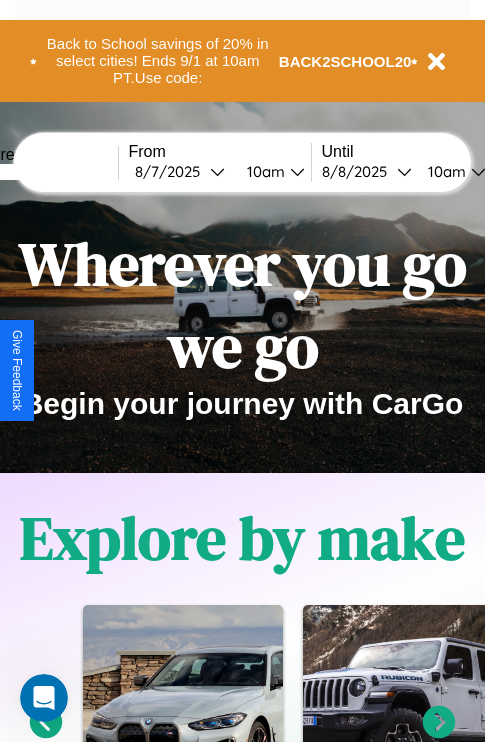 click at bounding box center (43, 172) 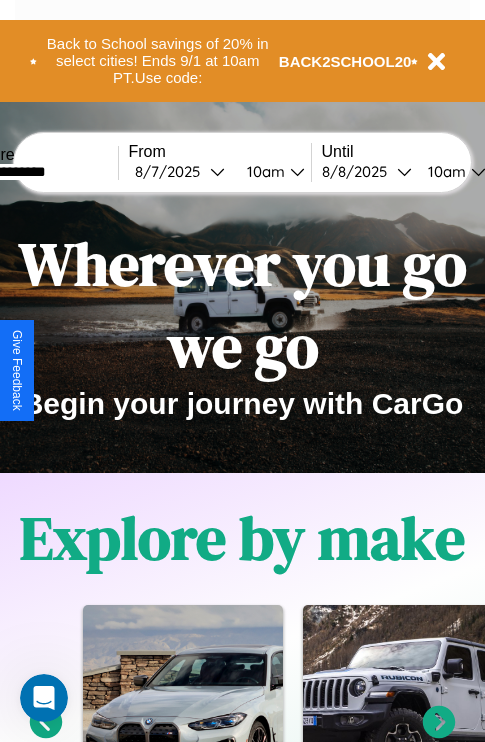 type on "**********" 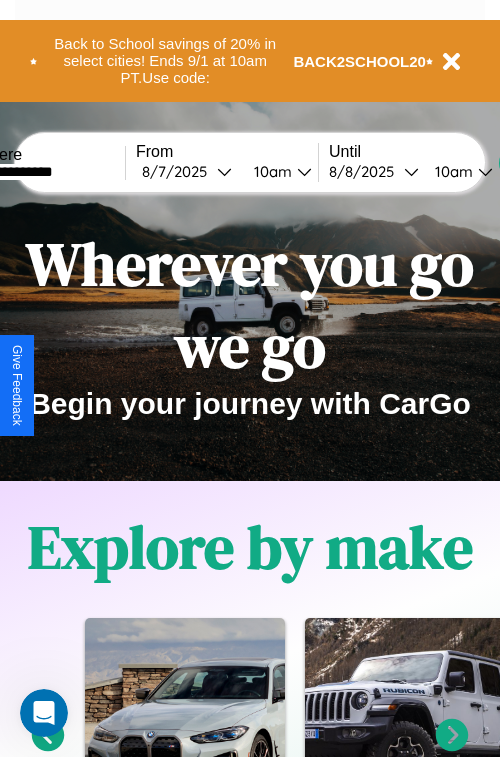 select on "*" 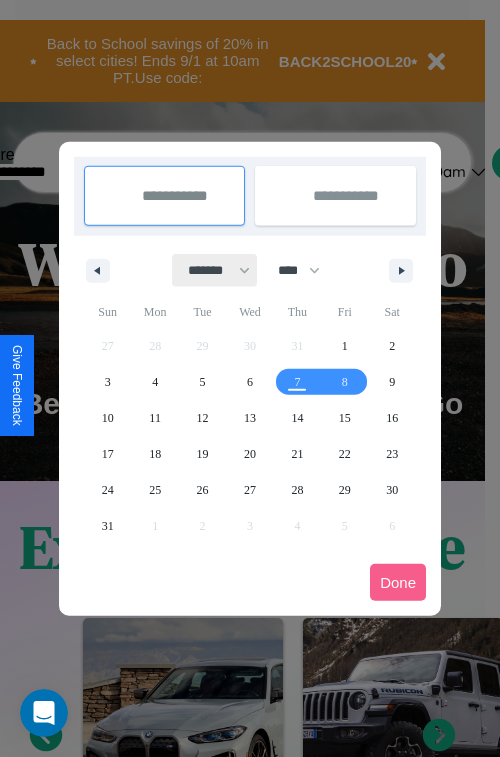 click on "******* ******** ***** ***** *** **** **** ****** ********* ******* ******** ********" at bounding box center [215, 270] 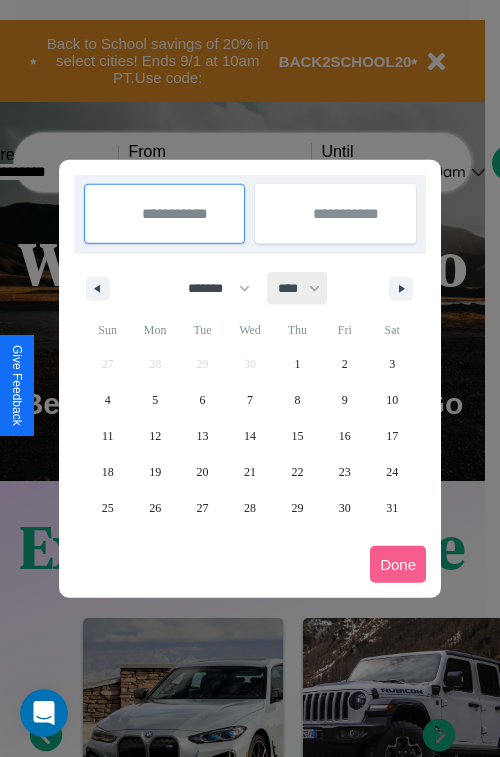 click on "**** **** **** **** **** **** **** **** **** **** **** **** **** **** **** **** **** **** **** **** **** **** **** **** **** **** **** **** **** **** **** **** **** **** **** **** **** **** **** **** **** **** **** **** **** **** **** **** **** **** **** **** **** **** **** **** **** **** **** **** **** **** **** **** **** **** **** **** **** **** **** **** **** **** **** **** **** **** **** **** **** **** **** **** **** **** **** **** **** **** **** **** **** **** **** **** **** **** **** **** **** **** **** **** **** **** **** **** **** **** **** **** **** **** **** **** **** **** **** **** ****" at bounding box center (298, 288) 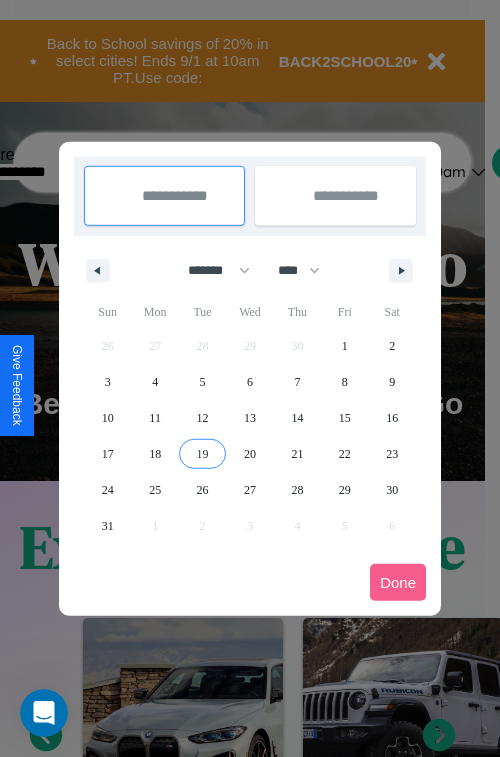 click on "19" at bounding box center [203, 454] 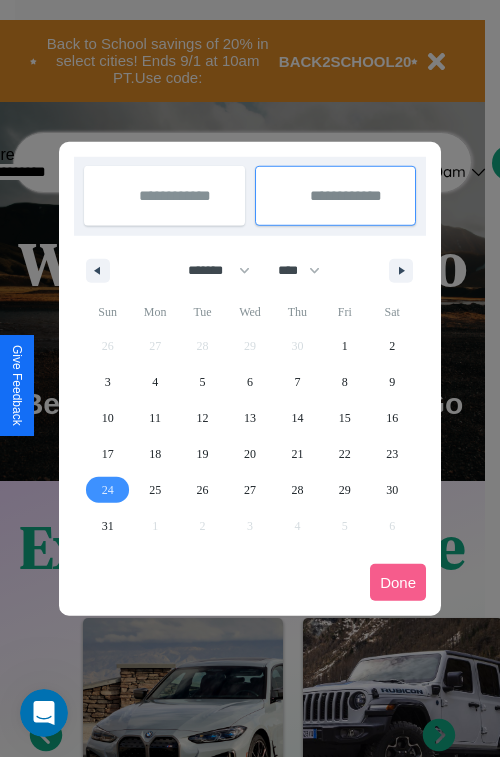 click on "24" at bounding box center (108, 490) 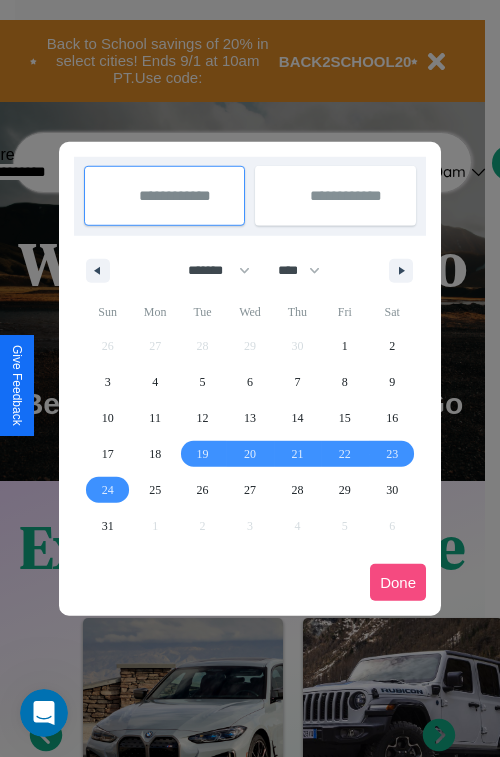 click on "Done" at bounding box center [398, 582] 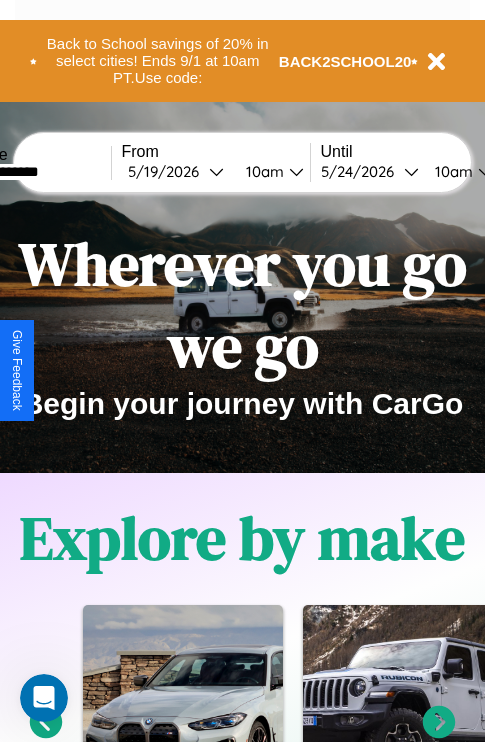 click on "10am" at bounding box center [451, 171] 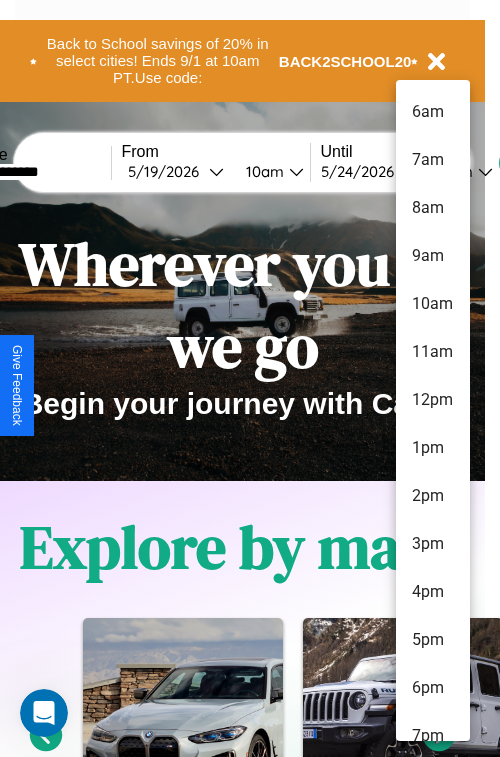 click on "6pm" at bounding box center [433, 688] 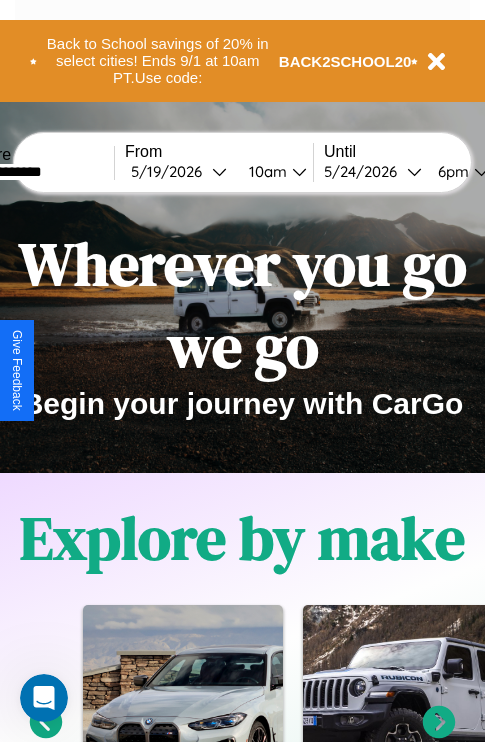scroll, scrollTop: 0, scrollLeft: 72, axis: horizontal 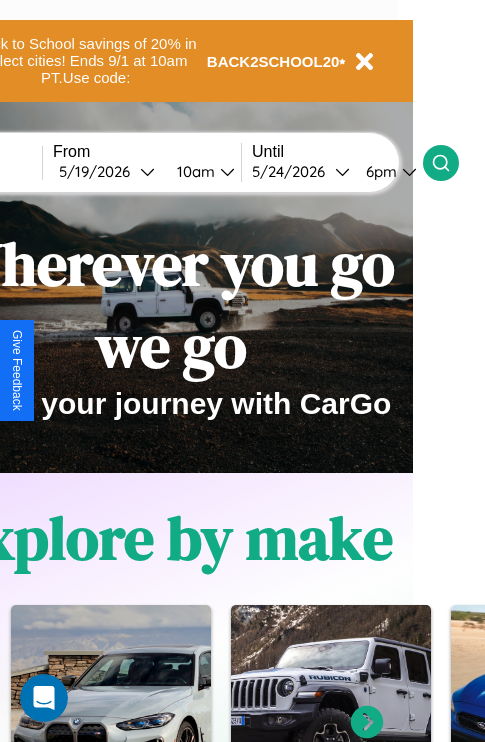 click 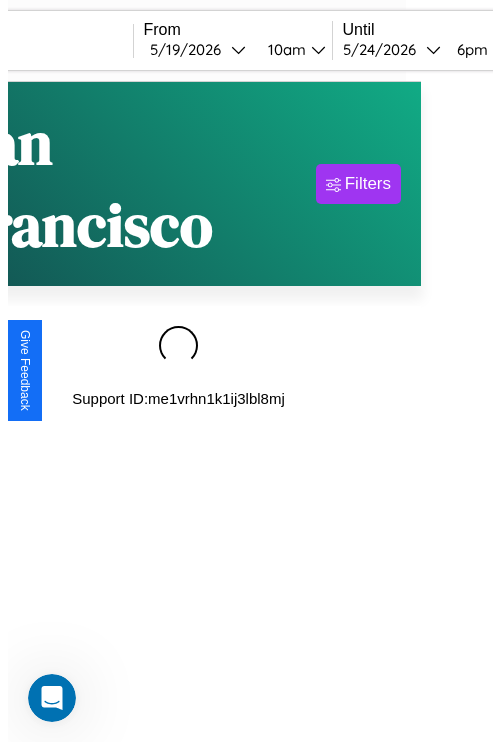 scroll, scrollTop: 0, scrollLeft: 0, axis: both 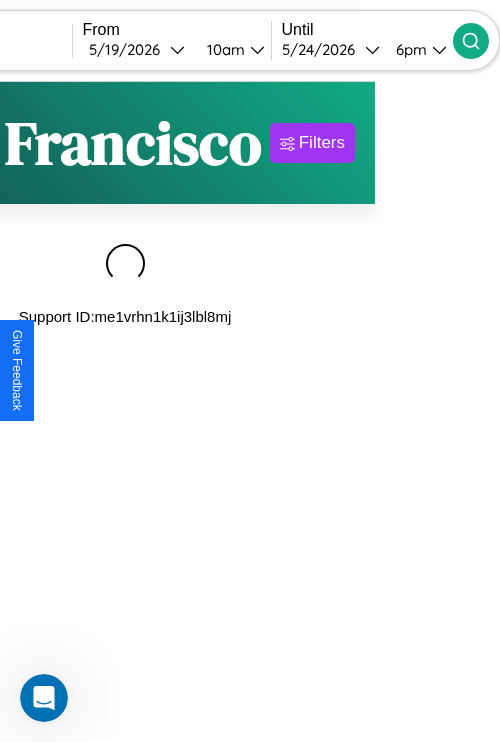 type on "******" 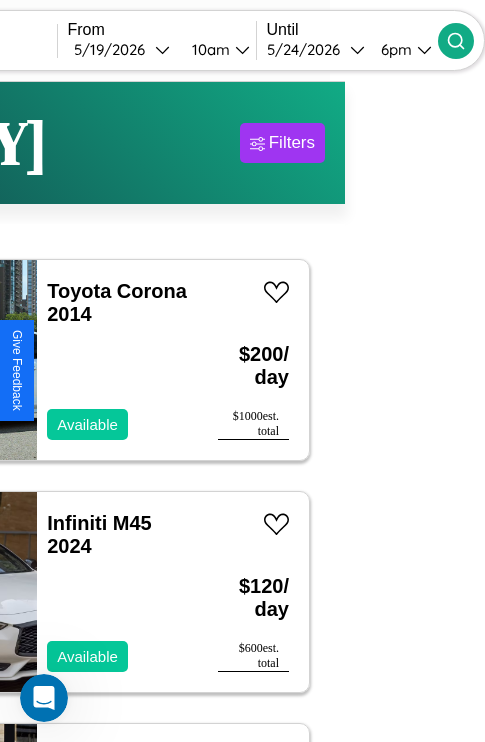 scroll, scrollTop: 77, scrollLeft: 60, axis: both 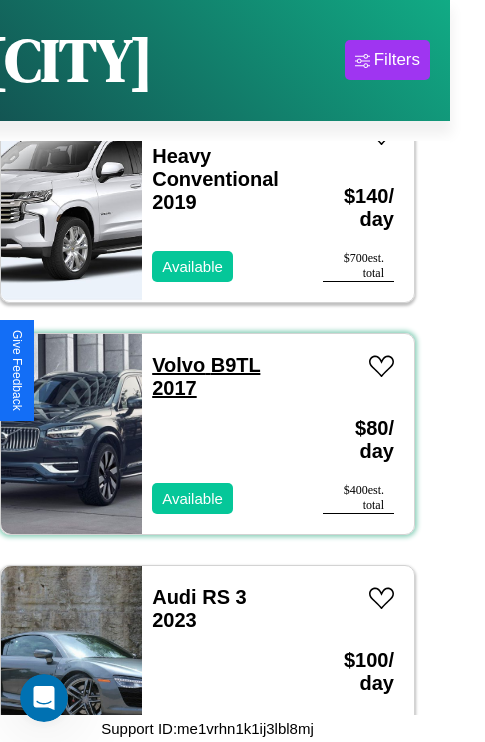 click on "[BRAND] B9TL 2017" at bounding box center (206, 376) 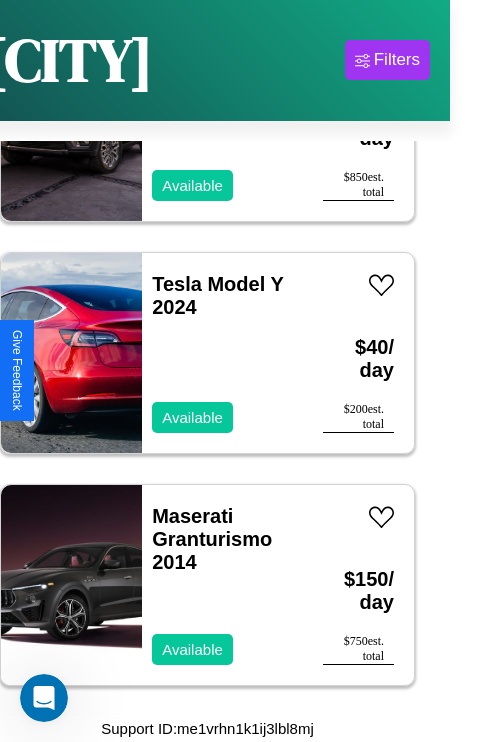 scroll, scrollTop: 2627, scrollLeft: 0, axis: vertical 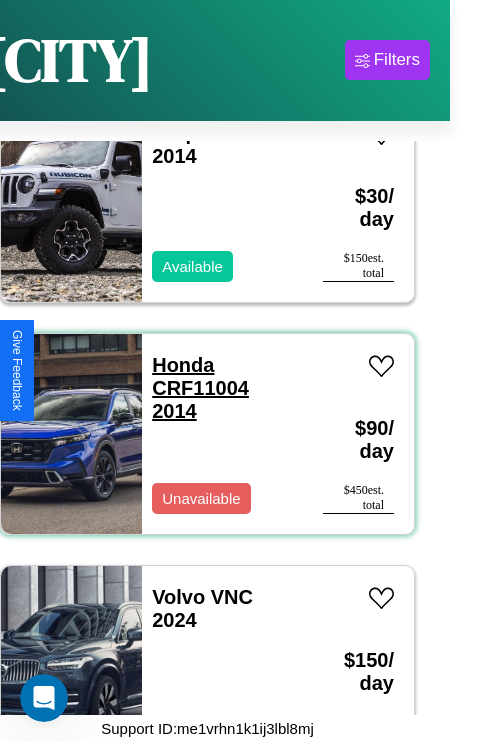 click on "[BRAND] CRF11004 2014" at bounding box center (200, 388) 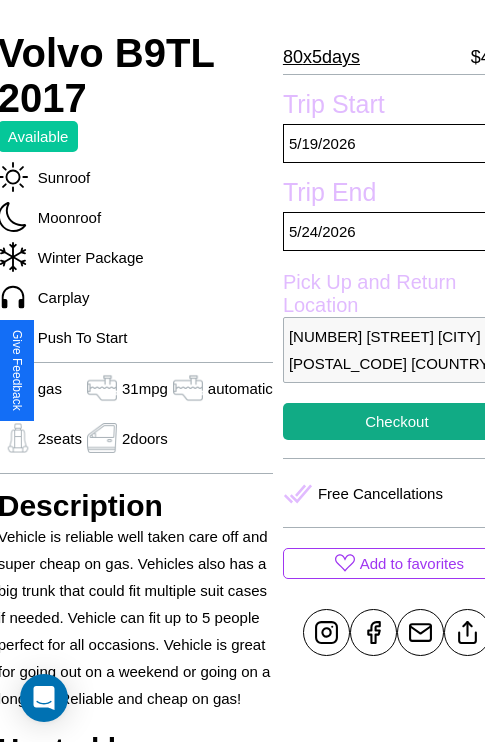 scroll, scrollTop: 438, scrollLeft: 84, axis: both 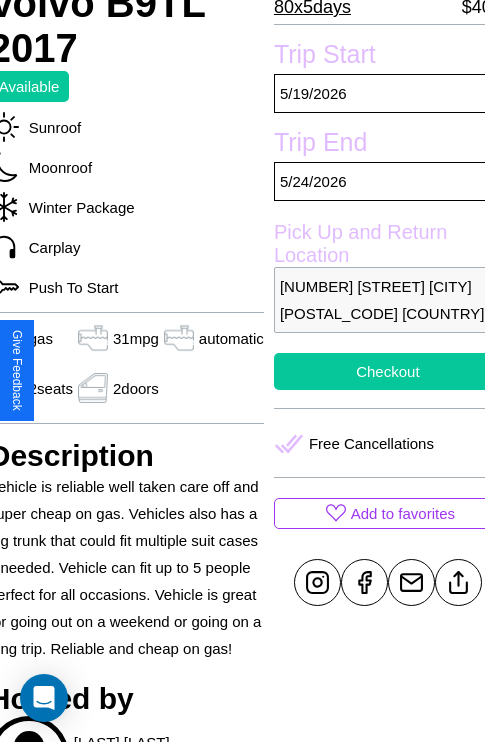 click on "Checkout" at bounding box center (388, 371) 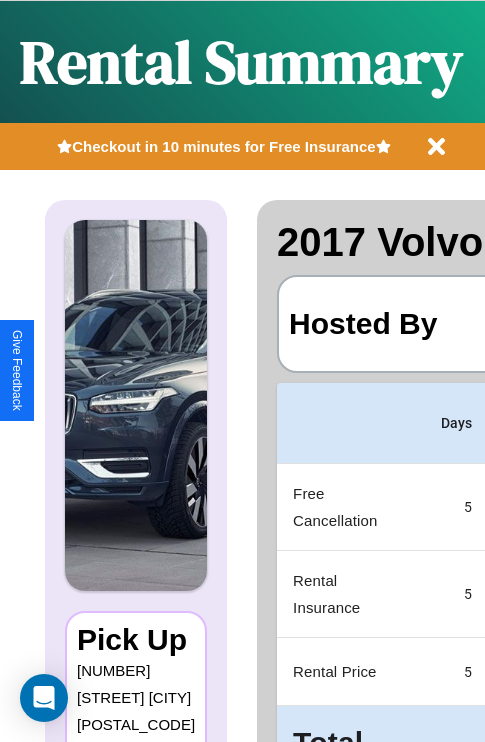 scroll, scrollTop: 0, scrollLeft: 378, axis: horizontal 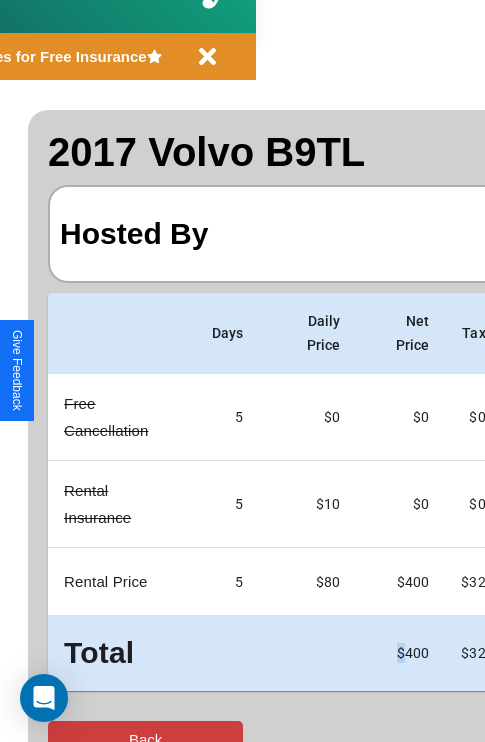 click on "Back" at bounding box center (145, 739) 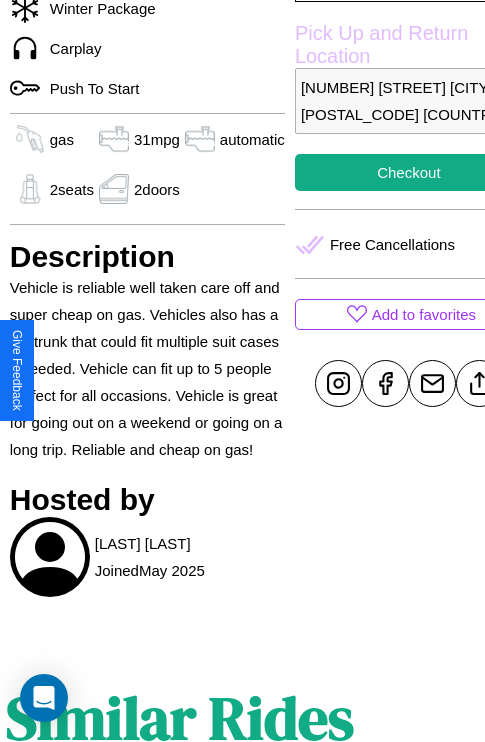 scroll, scrollTop: 649, scrollLeft: 64, axis: both 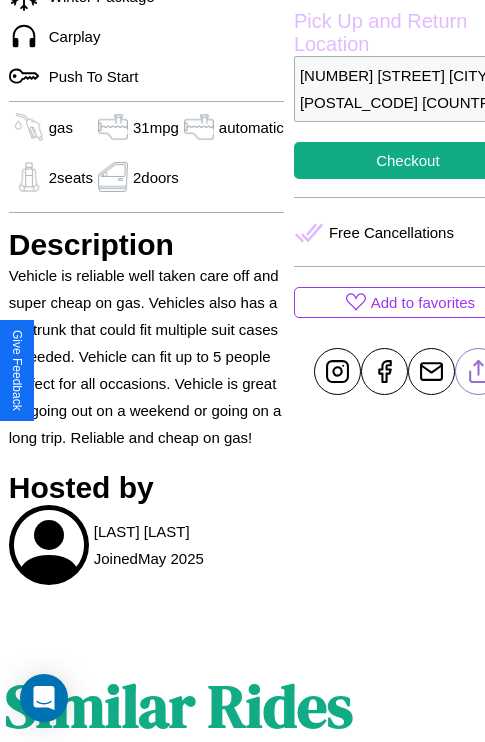click 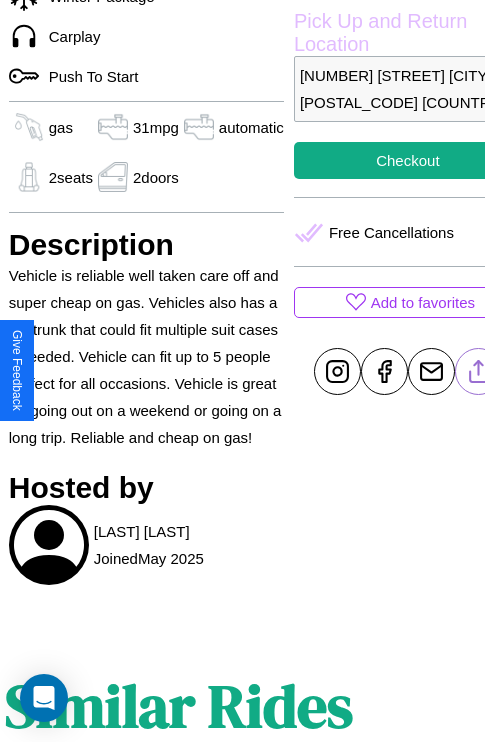 click 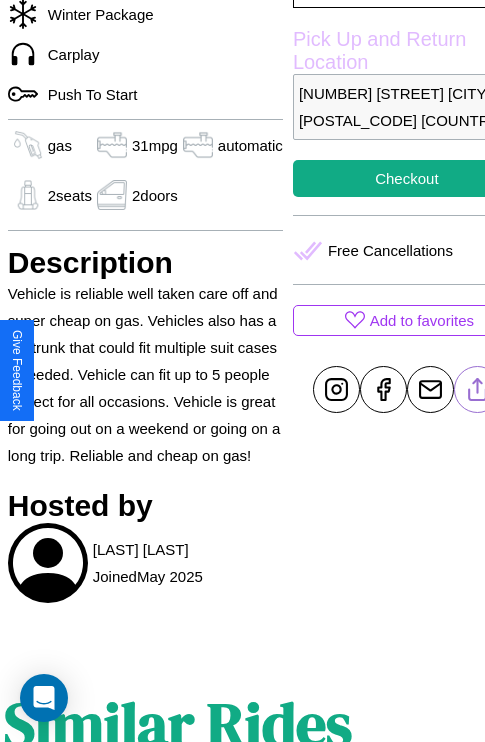 scroll, scrollTop: 367, scrollLeft: 84, axis: both 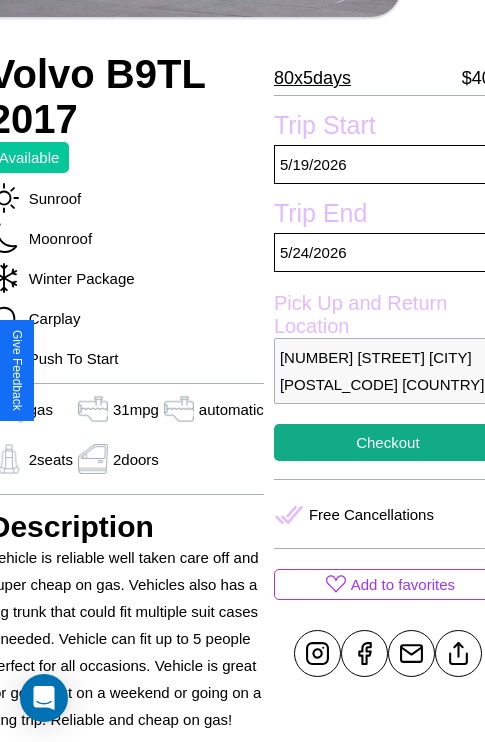 click on "2250 Fourth Street  Berlin  31685 Germany" at bounding box center [388, 371] 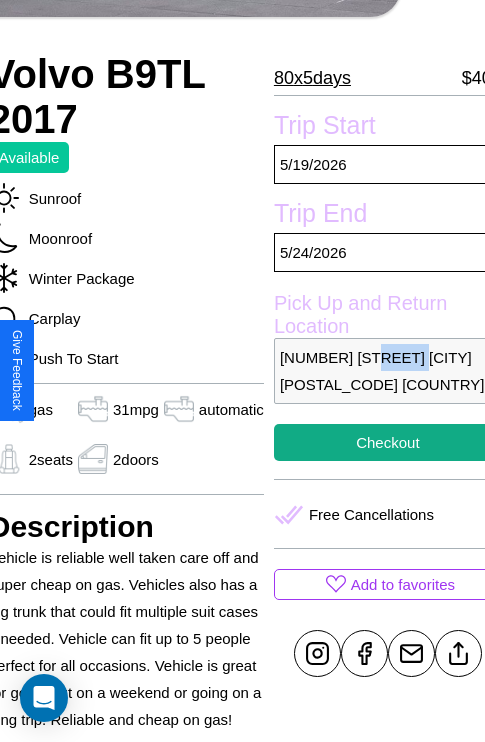 click on "2250 Fourth Street  Berlin  31685 Germany" at bounding box center (388, 371) 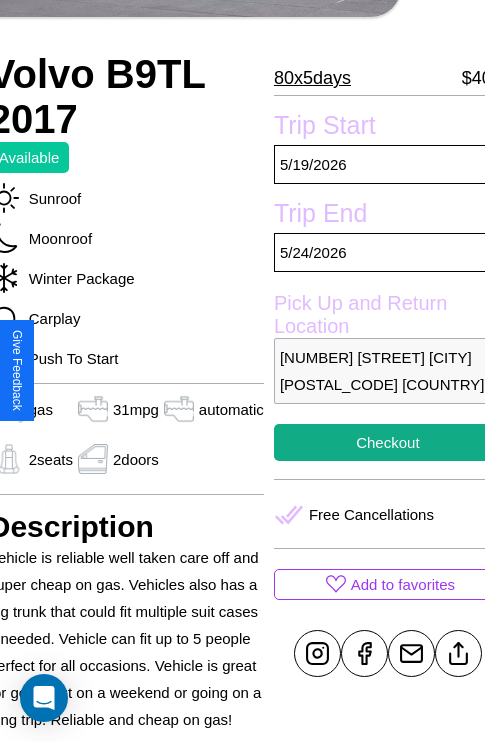 click on "2250 Fourth Street  Berlin  31685 Germany" at bounding box center (388, 371) 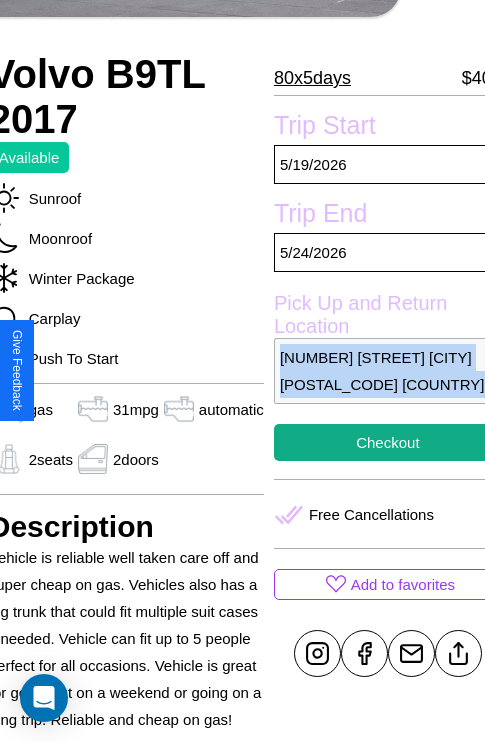 click on "2250 Fourth Street  Berlin  31685 Germany" at bounding box center [388, 371] 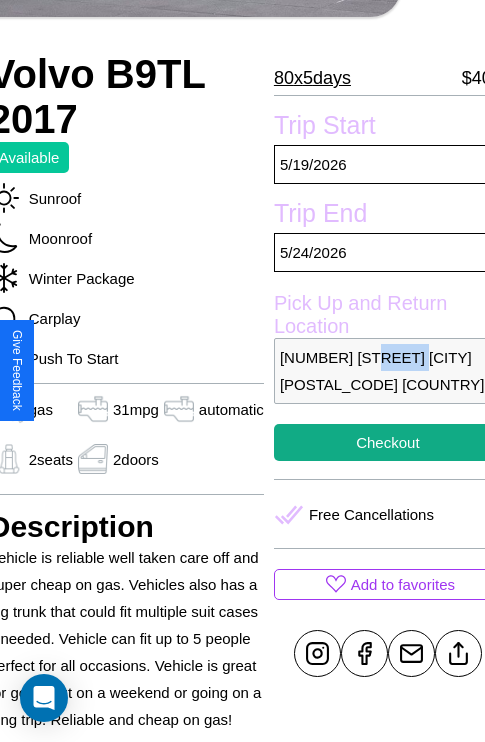 click on "2250 Fourth Street  Berlin  31685 Germany" at bounding box center (388, 371) 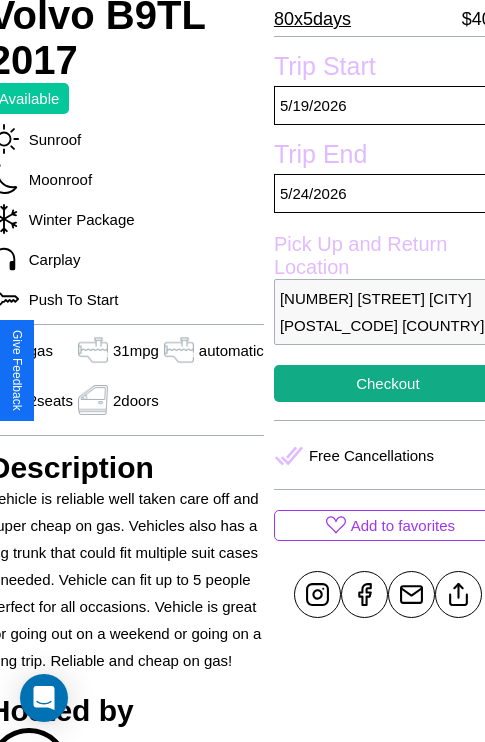 scroll, scrollTop: 438, scrollLeft: 84, axis: both 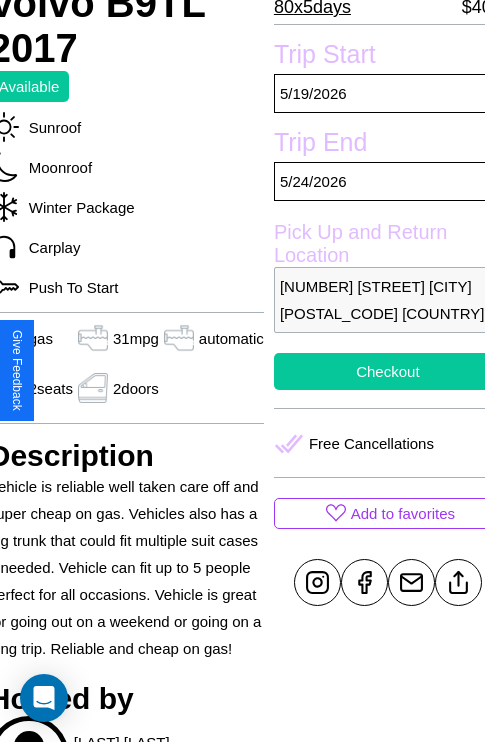 click on "Checkout" at bounding box center (388, 371) 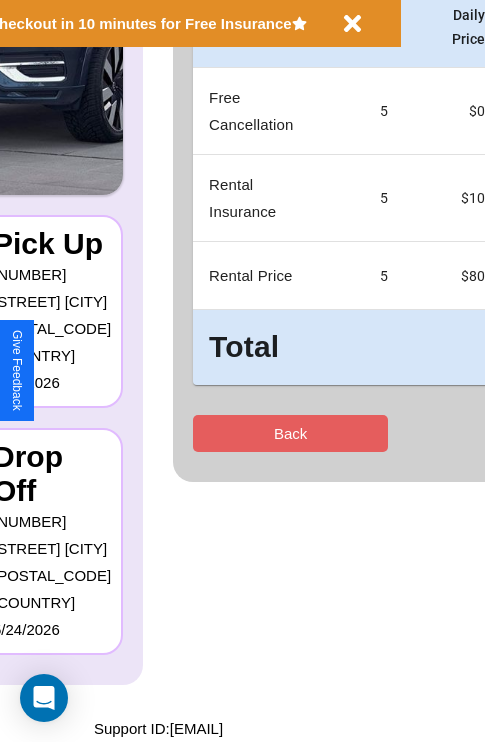 scroll, scrollTop: 0, scrollLeft: 0, axis: both 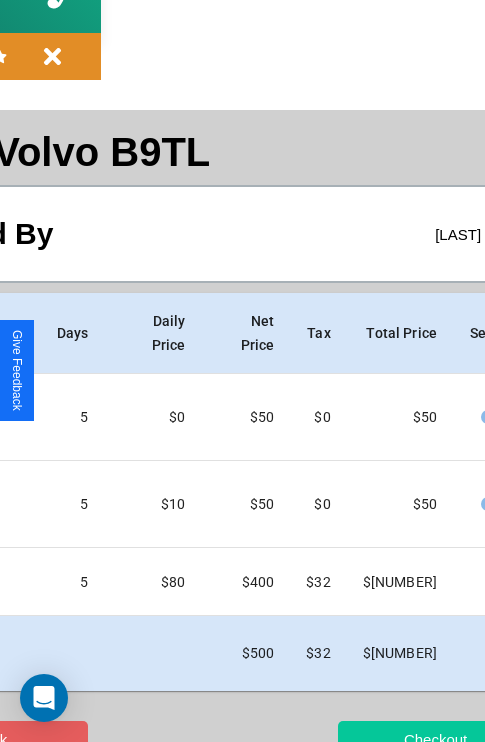 click on "Checkout" at bounding box center [435, 739] 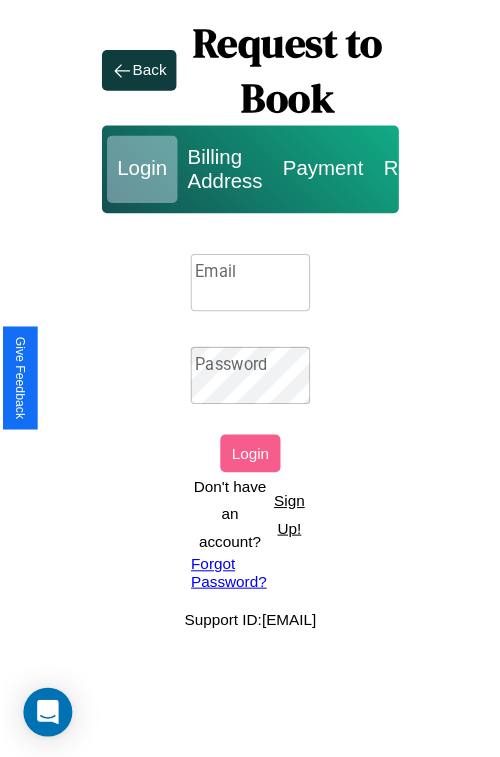scroll, scrollTop: 0, scrollLeft: 0, axis: both 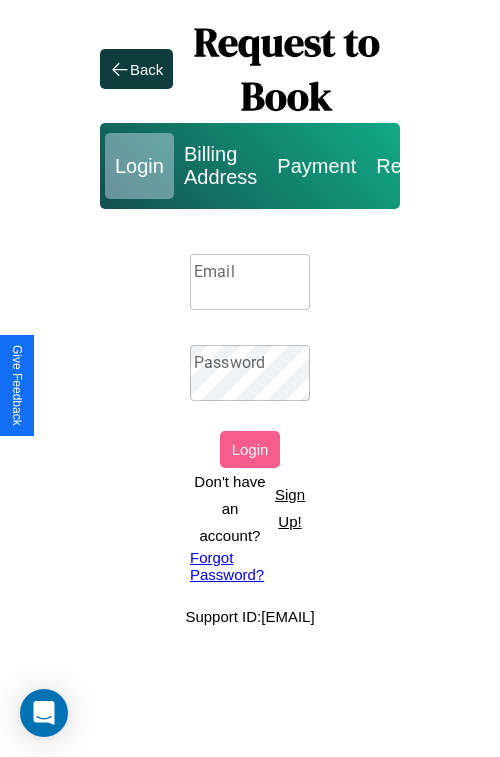 click on "Email" at bounding box center [250, 282] 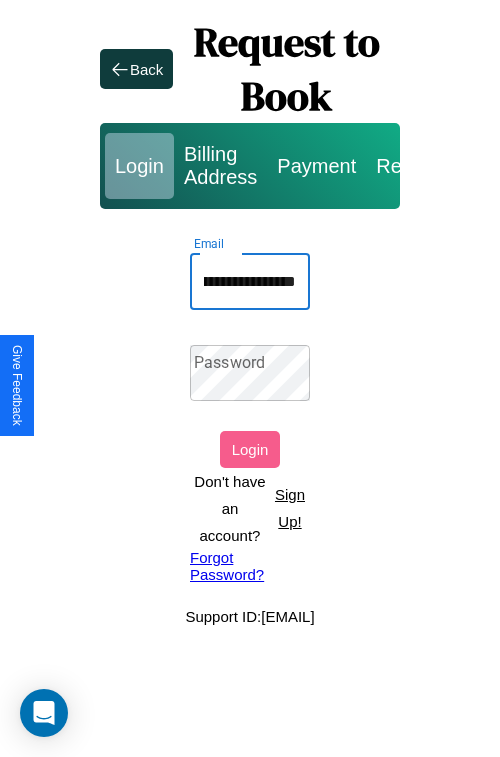 scroll, scrollTop: 0, scrollLeft: 99, axis: horizontal 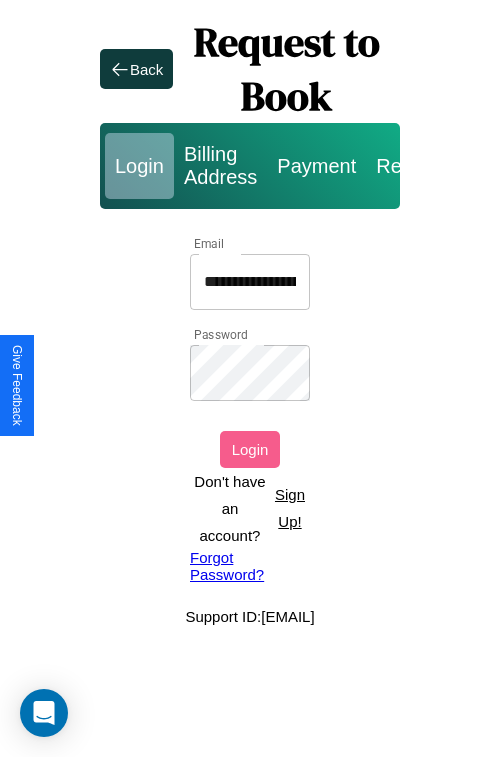 click on "Login" at bounding box center [250, 449] 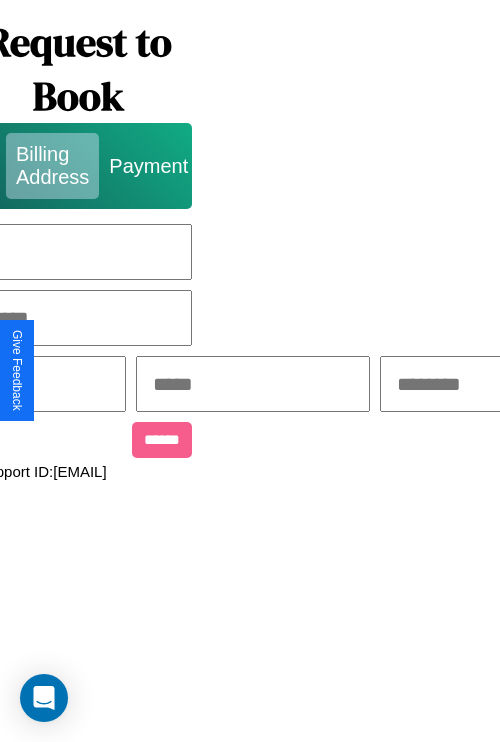 scroll, scrollTop: 0, scrollLeft: 517, axis: horizontal 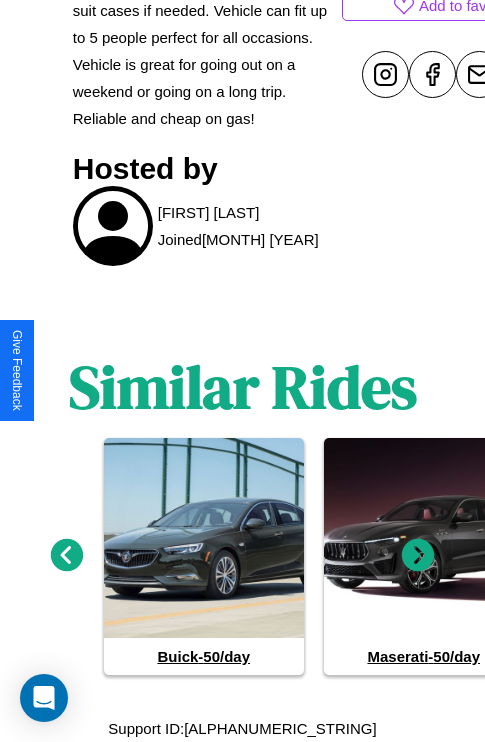 click 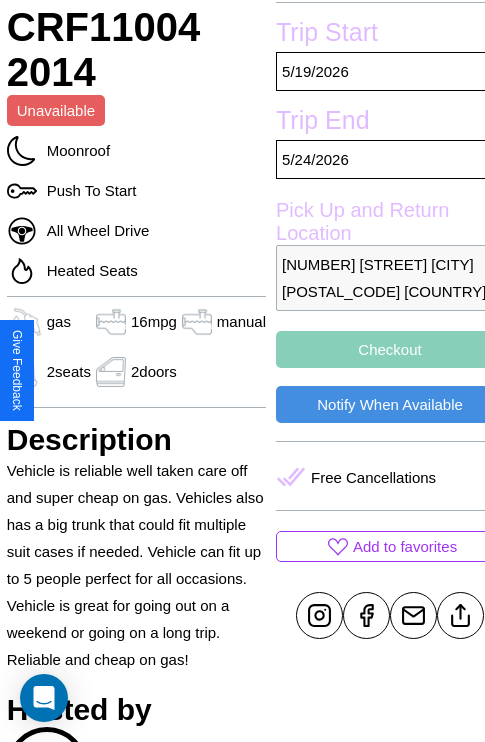 scroll, scrollTop: 498, scrollLeft: 68, axis: both 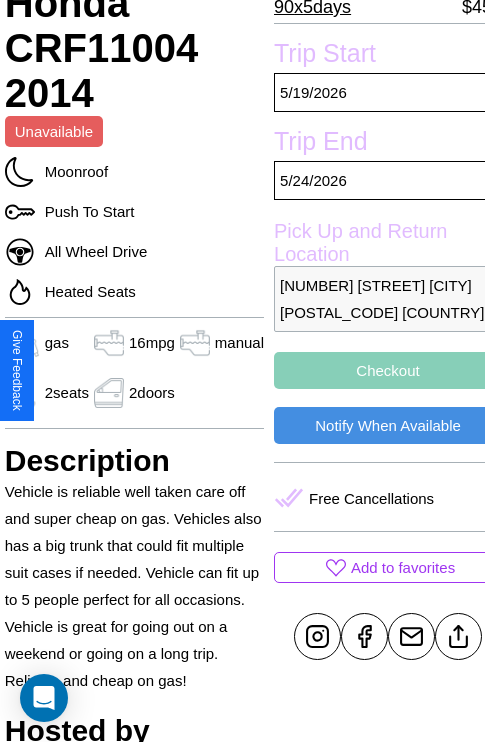 click on "Checkout" at bounding box center [388, 370] 